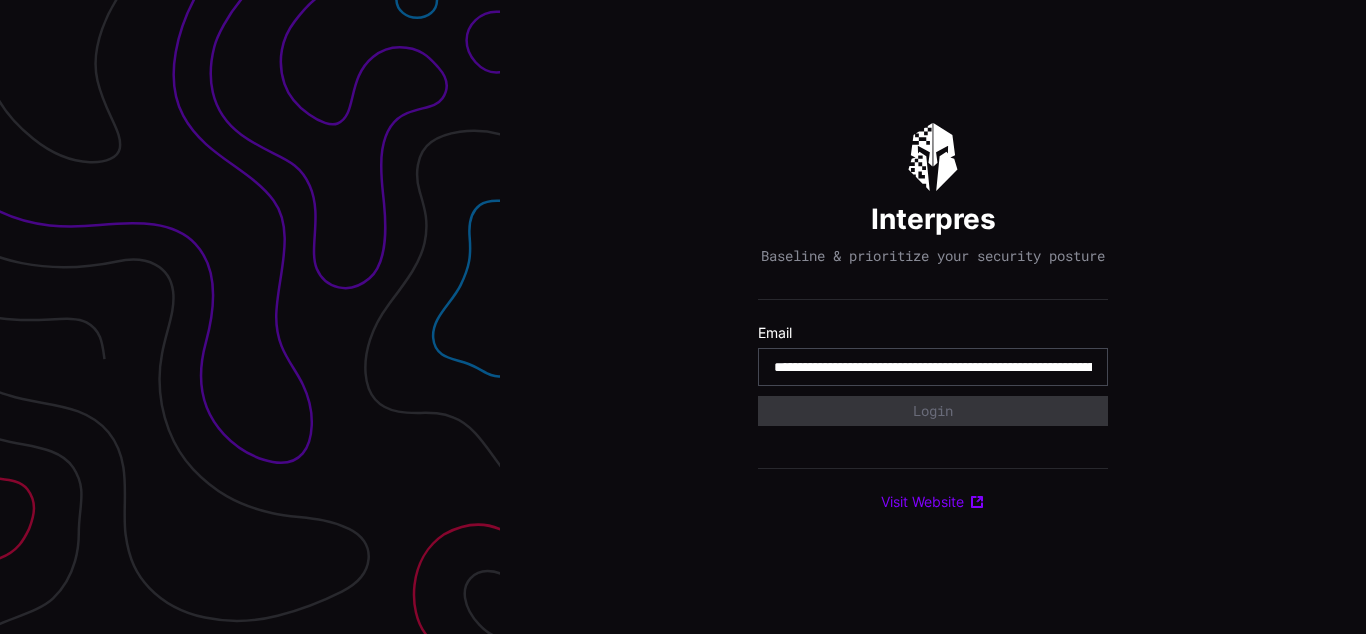click on "**********" at bounding box center [933, 367] 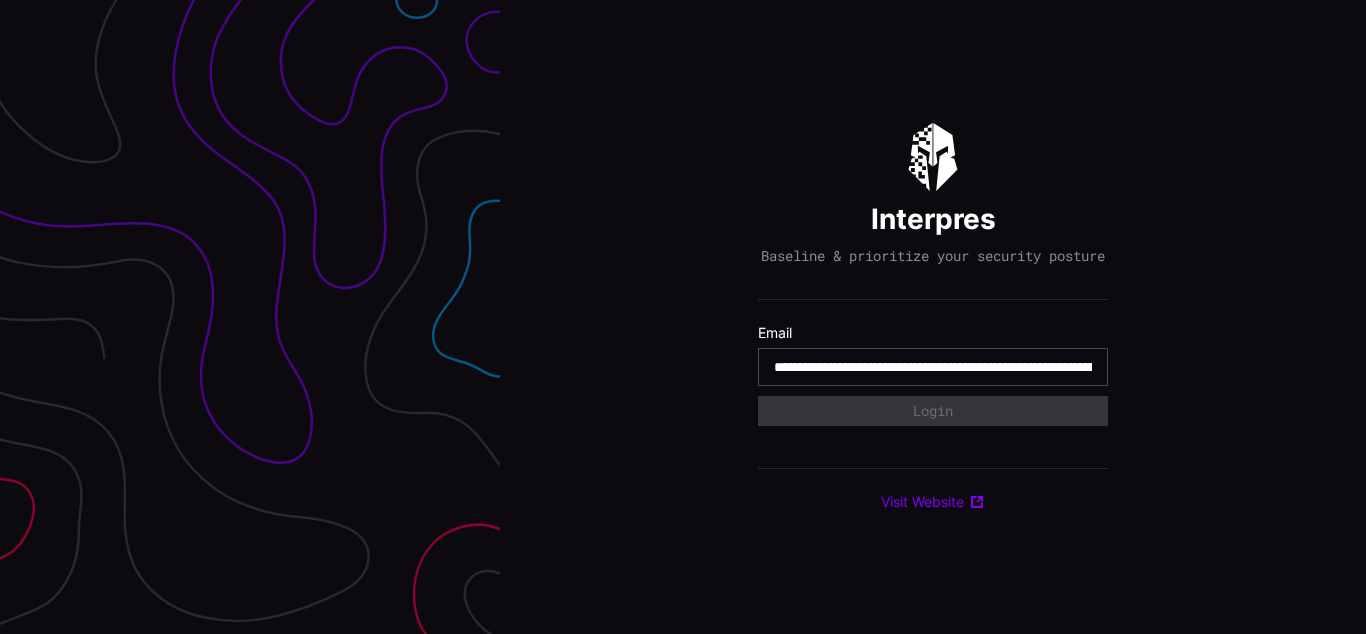 scroll, scrollTop: 0, scrollLeft: 967, axis: horizontal 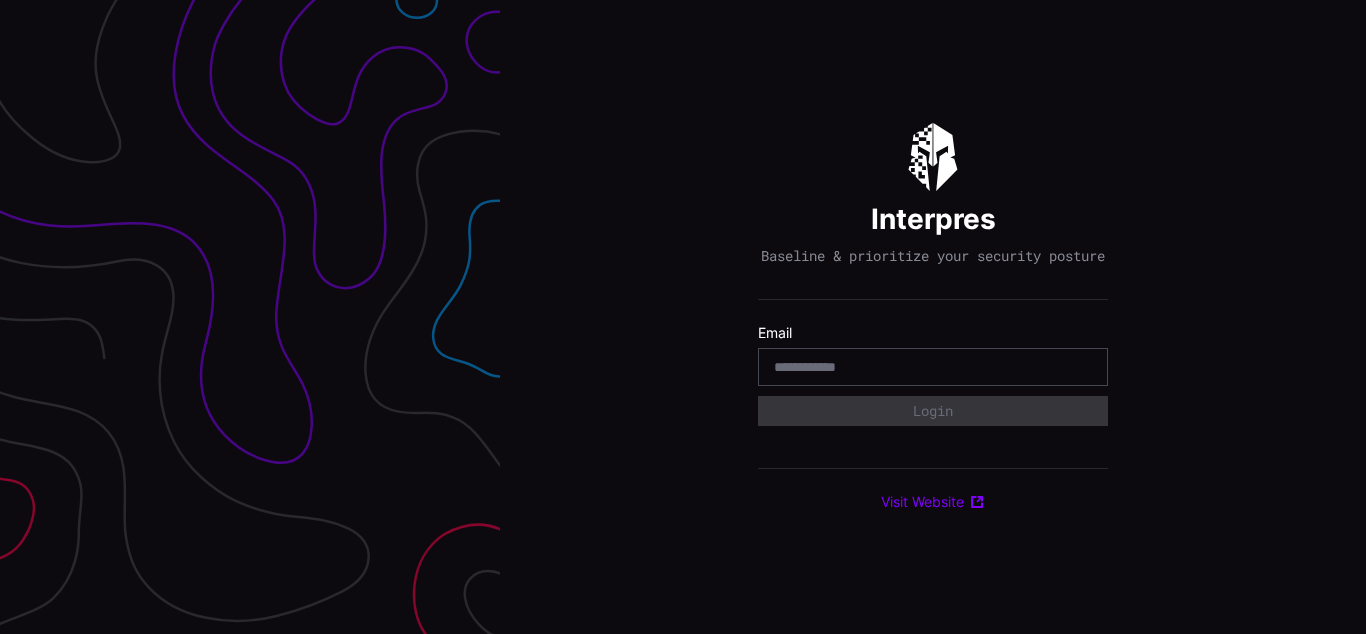click on "Interpres Baseline & prioritize your security posture Email Login Visit Website" at bounding box center [933, 317] 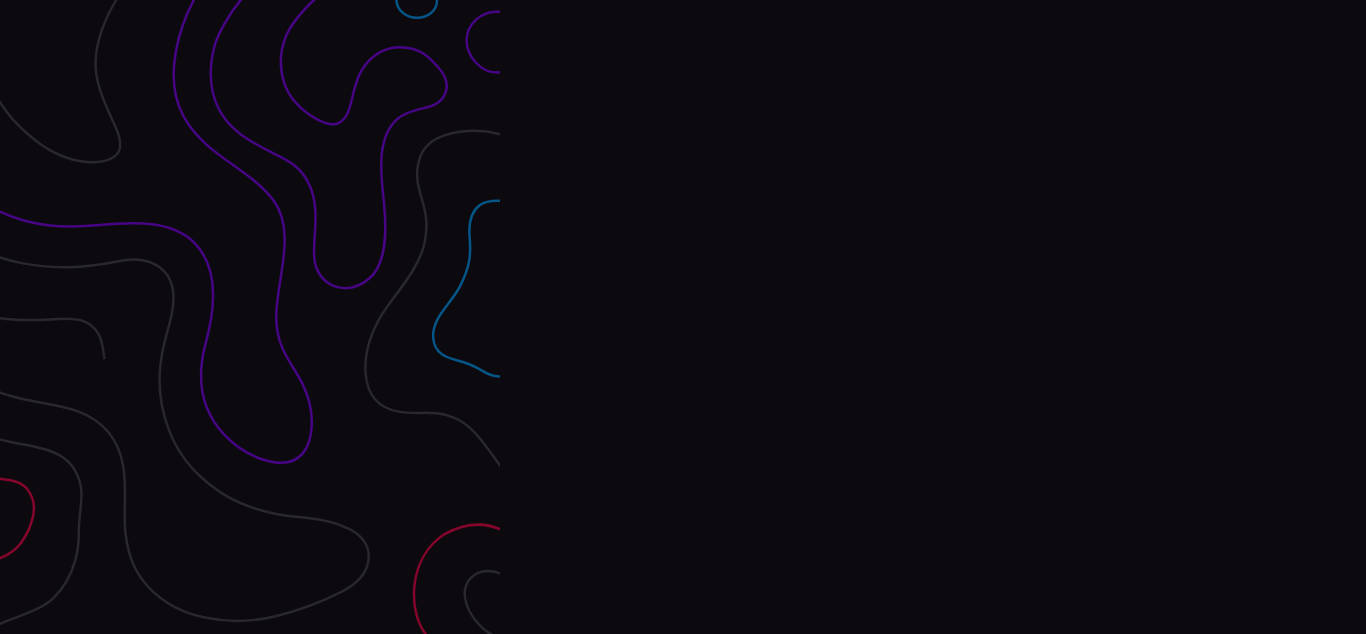scroll, scrollTop: 0, scrollLeft: 0, axis: both 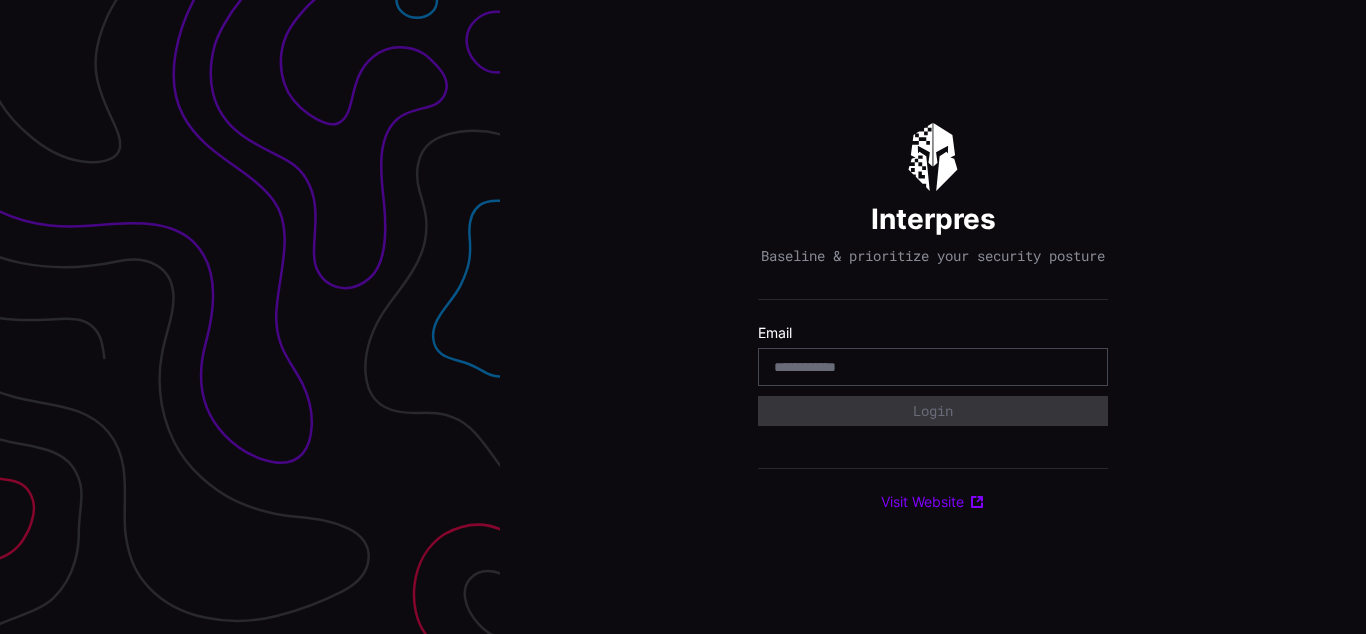 click on "Interpres Baseline & prioritize your security posture Email Login Visit Website" at bounding box center [933, 317] 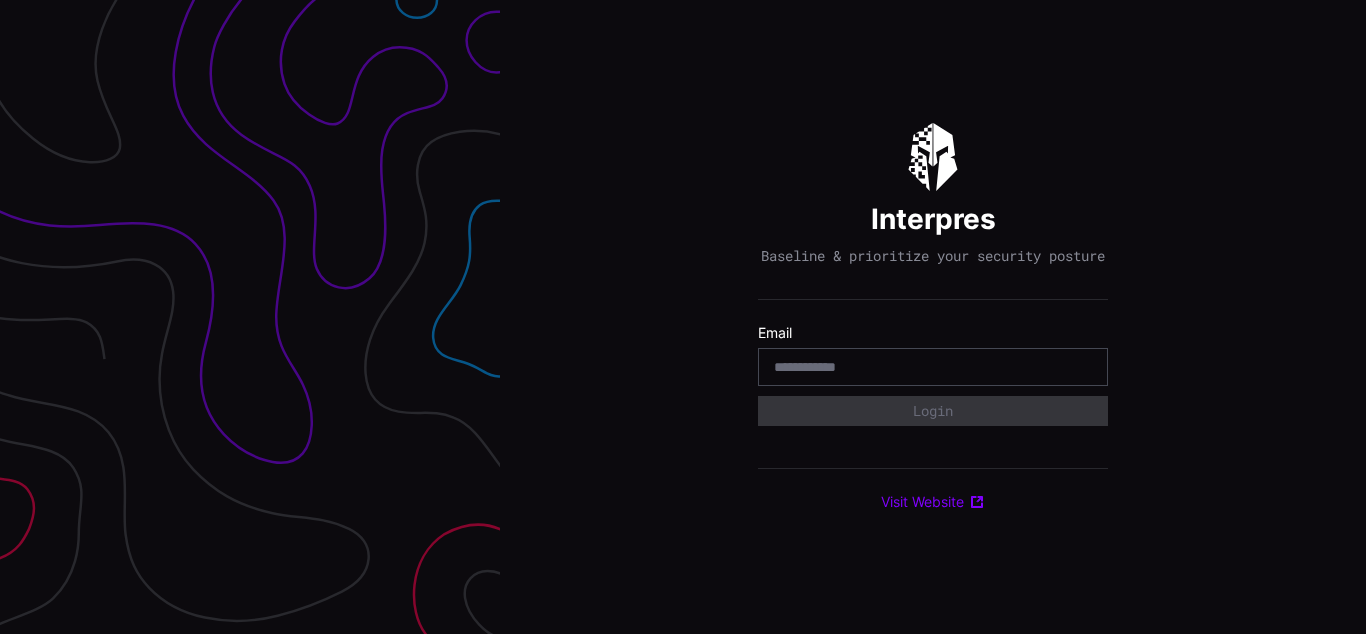 scroll, scrollTop: 0, scrollLeft: 0, axis: both 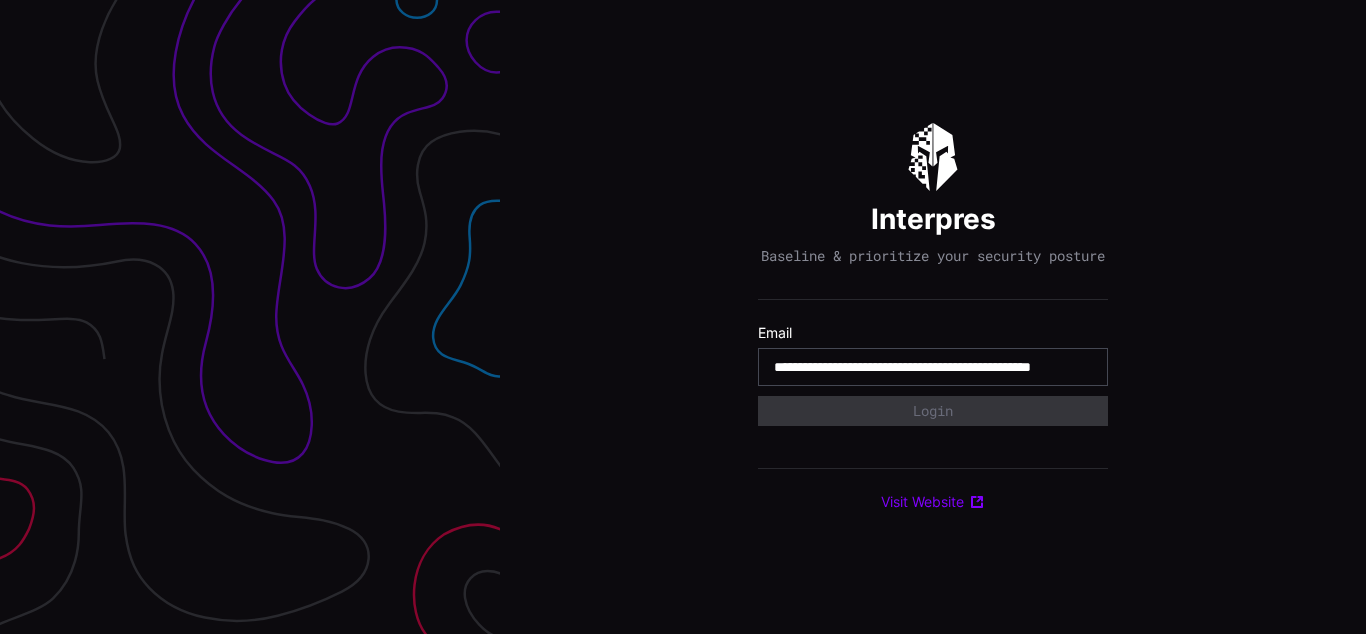 type on "**********" 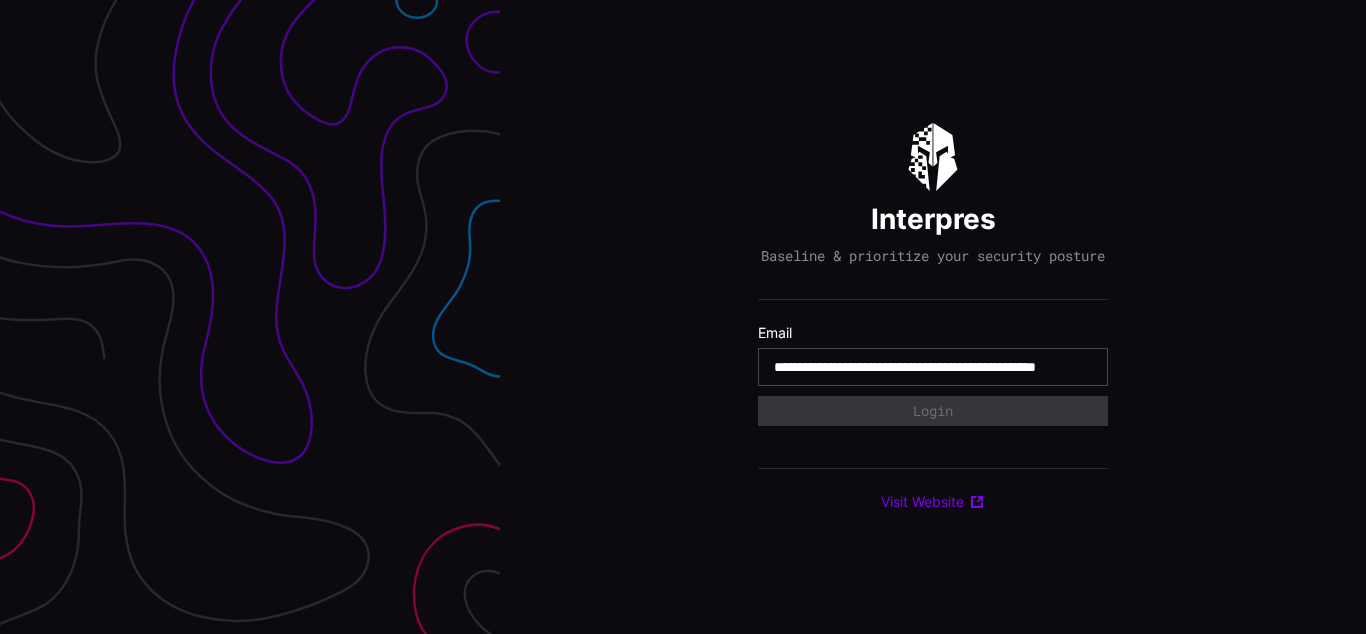 click on "**********" at bounding box center (933, 367) 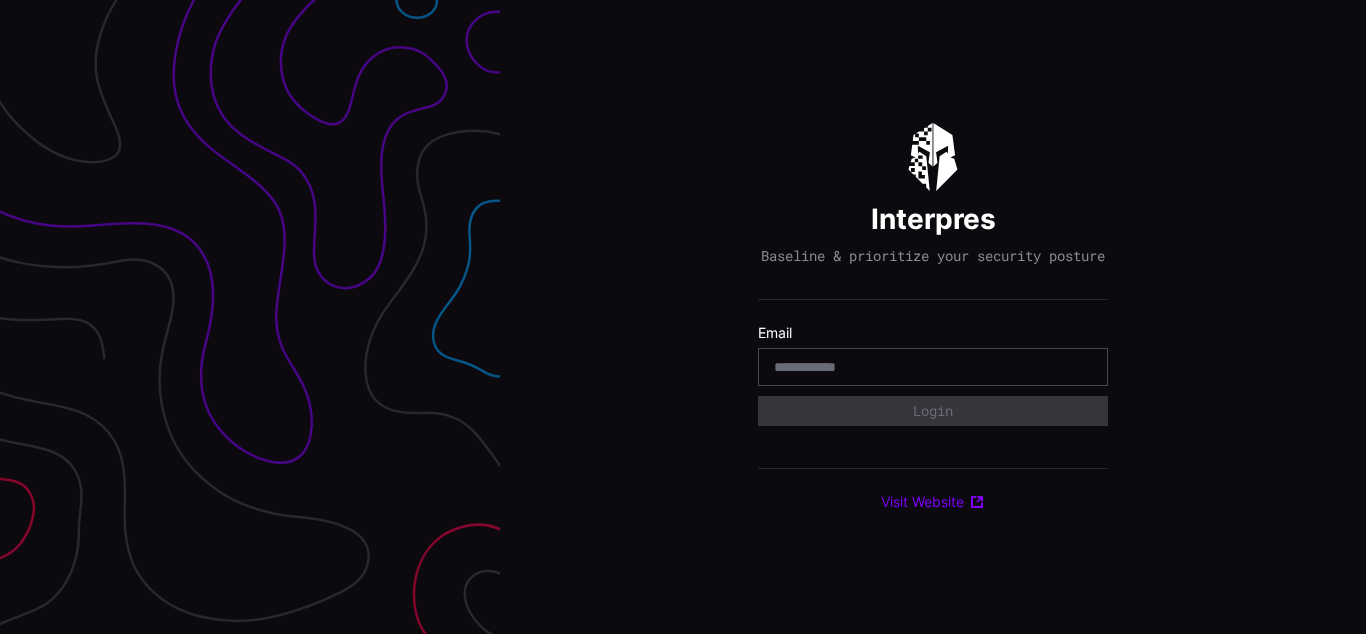 scroll, scrollTop: 0, scrollLeft: 0, axis: both 